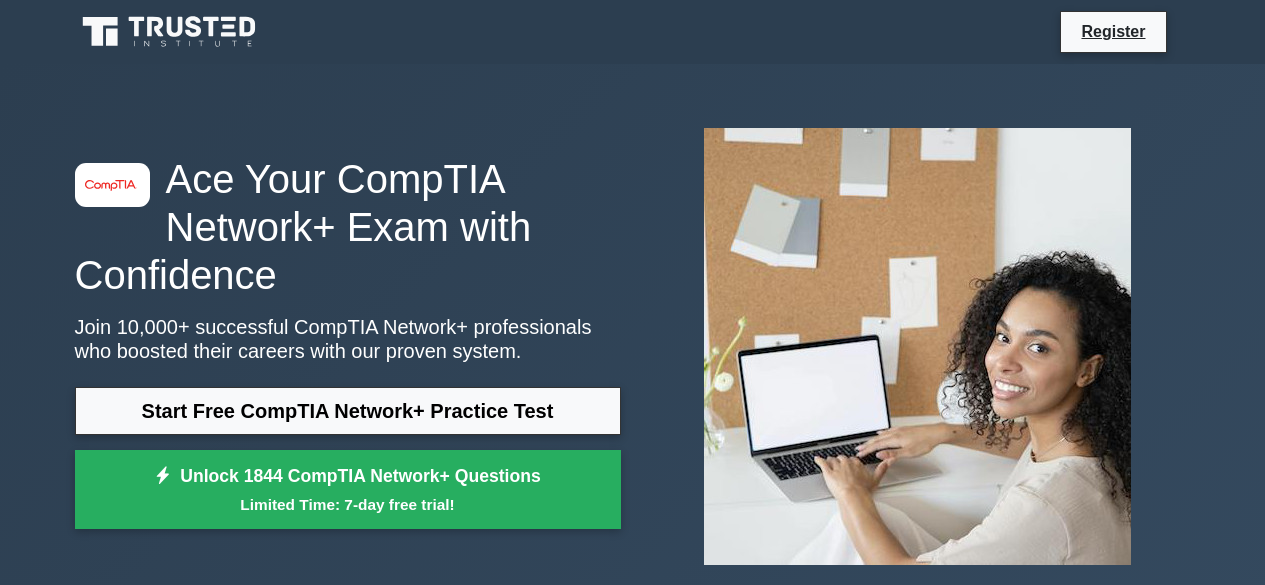 scroll, scrollTop: 15, scrollLeft: 0, axis: vertical 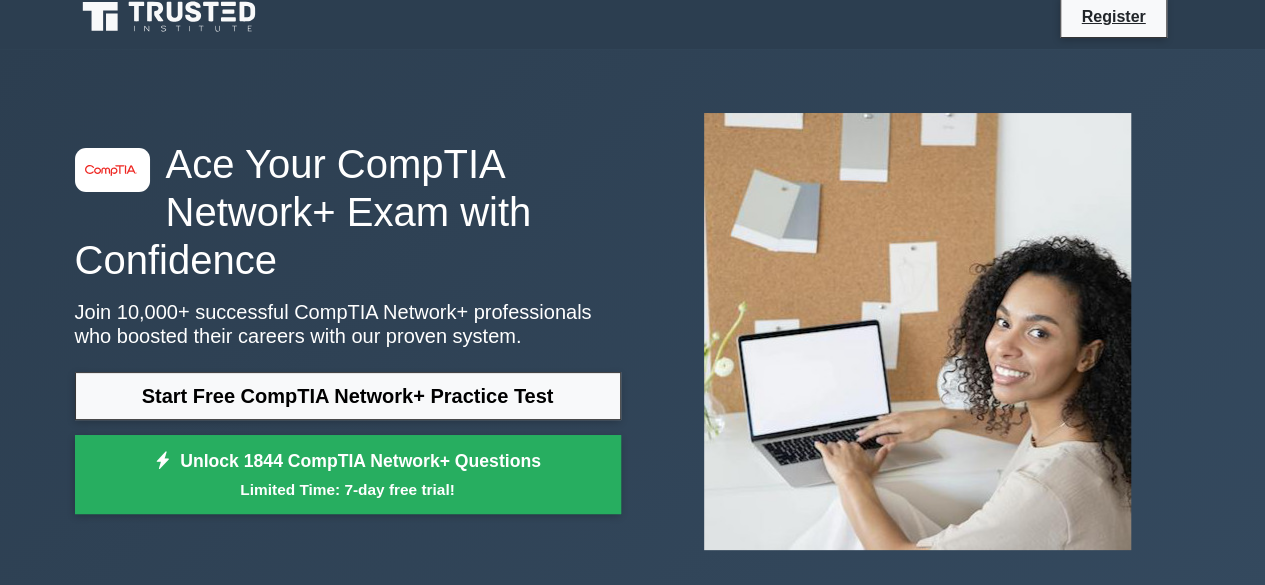click on "Start Free CompTIA Network+ Practice Test" at bounding box center [348, 396] 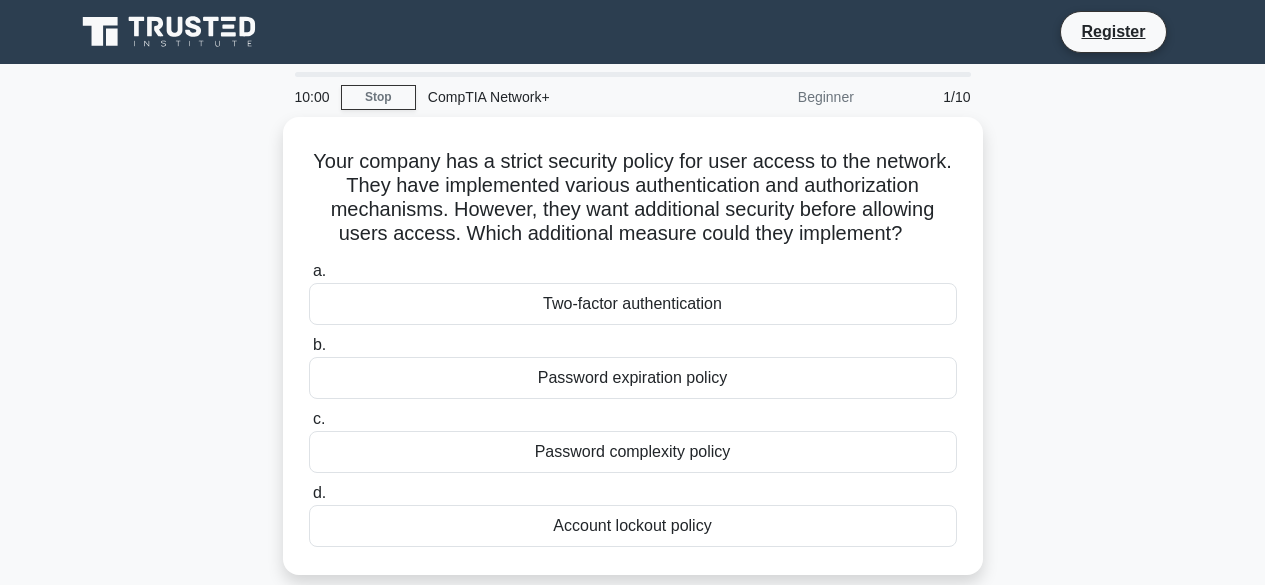 scroll, scrollTop: 0, scrollLeft: 0, axis: both 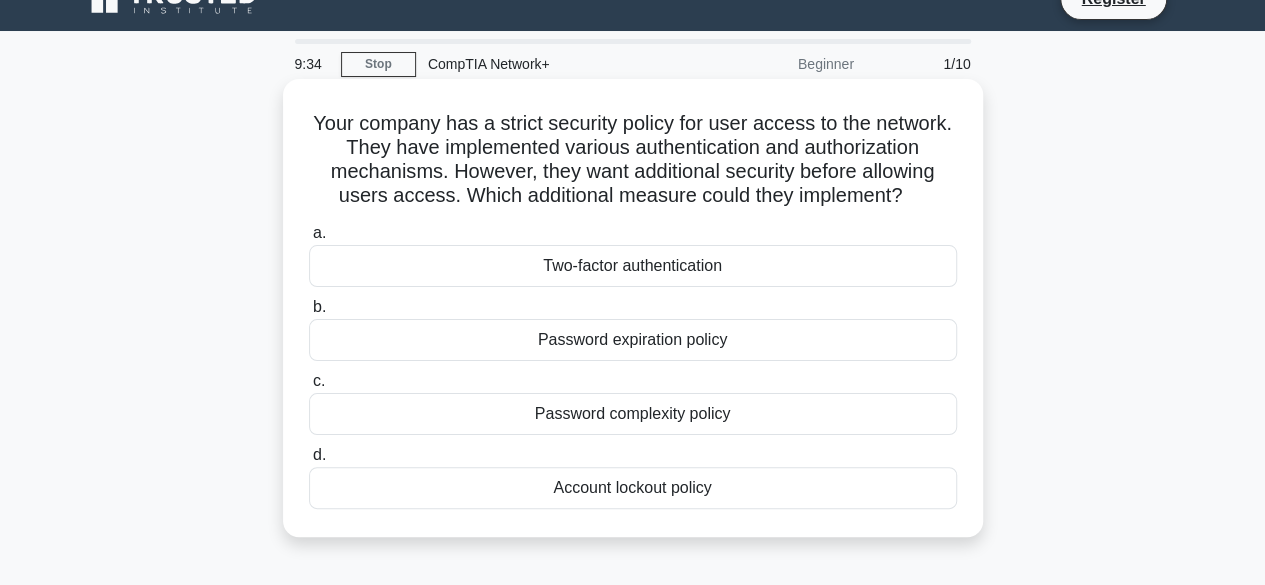 click on "Two-factor authentication" at bounding box center [633, 266] 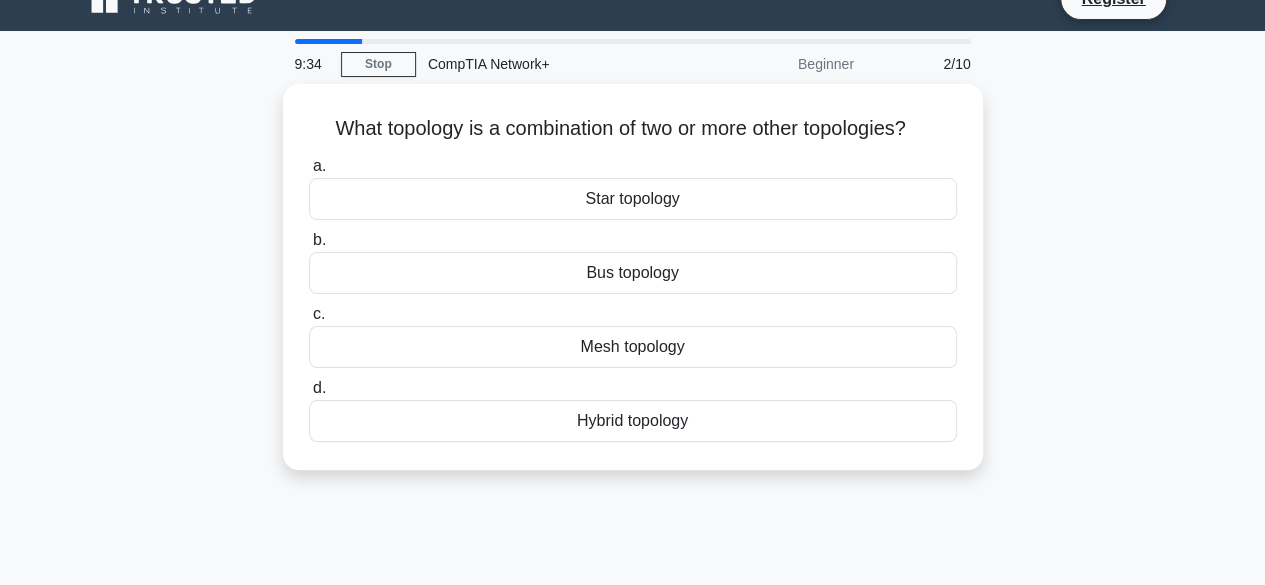 scroll, scrollTop: 0, scrollLeft: 0, axis: both 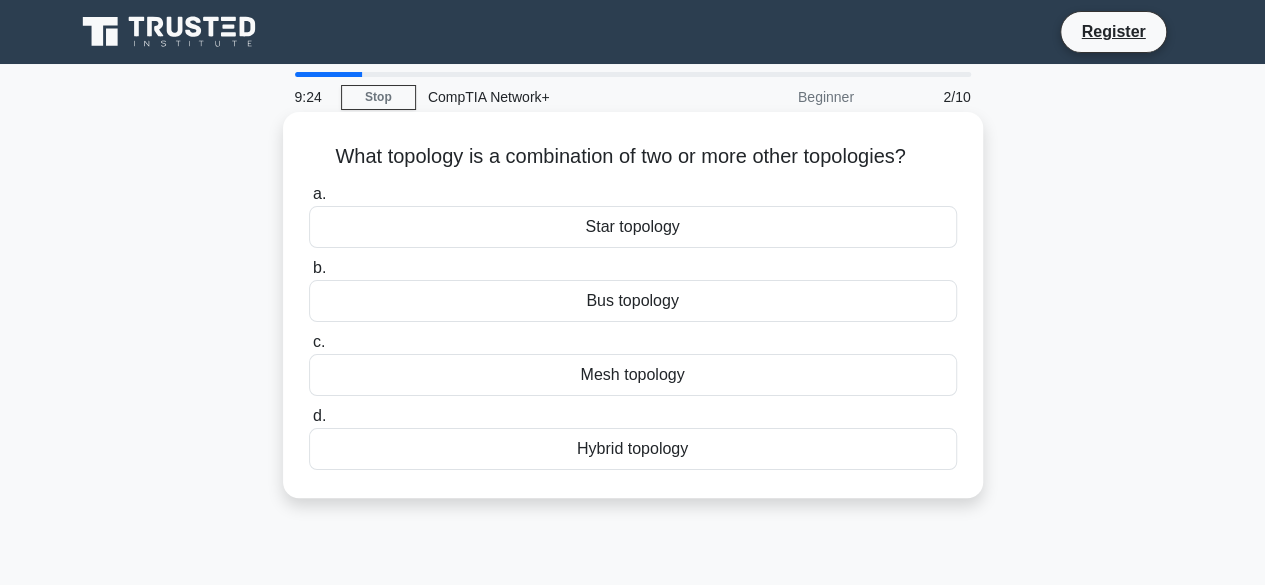 click on "Bus topology" at bounding box center (633, 301) 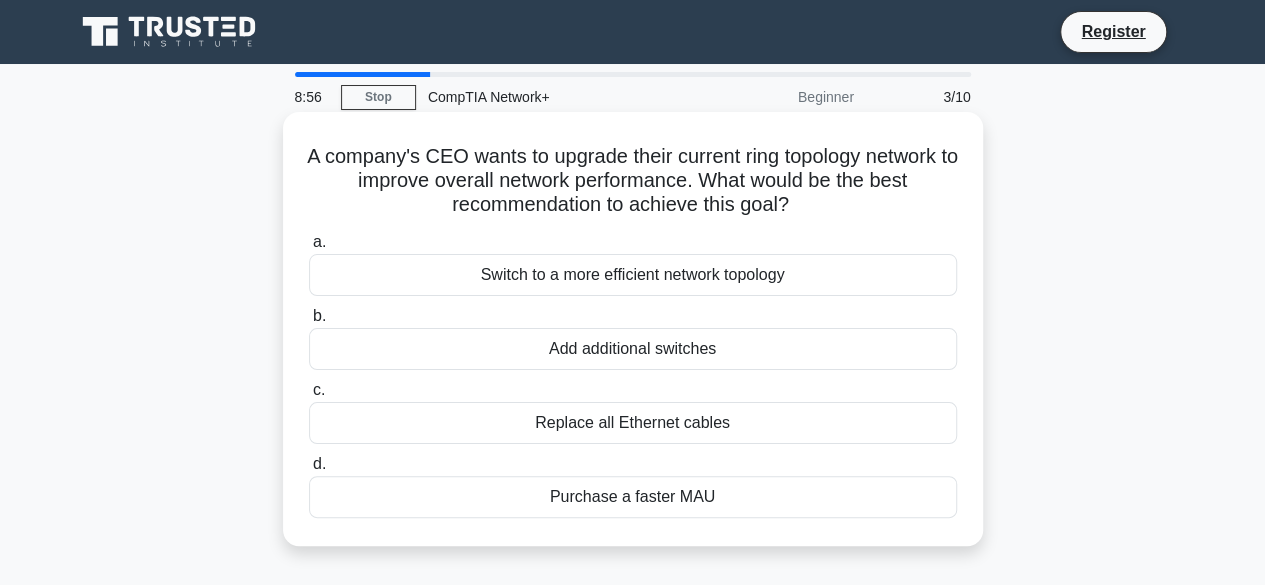click on "Replace all Ethernet cables" at bounding box center (633, 423) 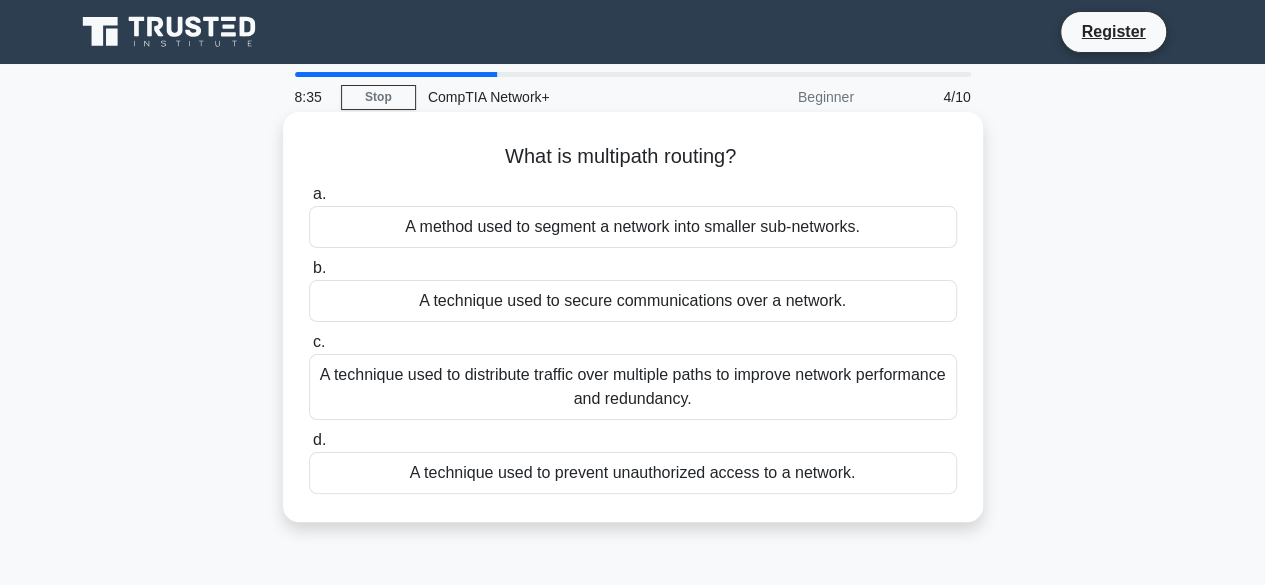 click on "A technique used to secure communications over a network." at bounding box center (633, 301) 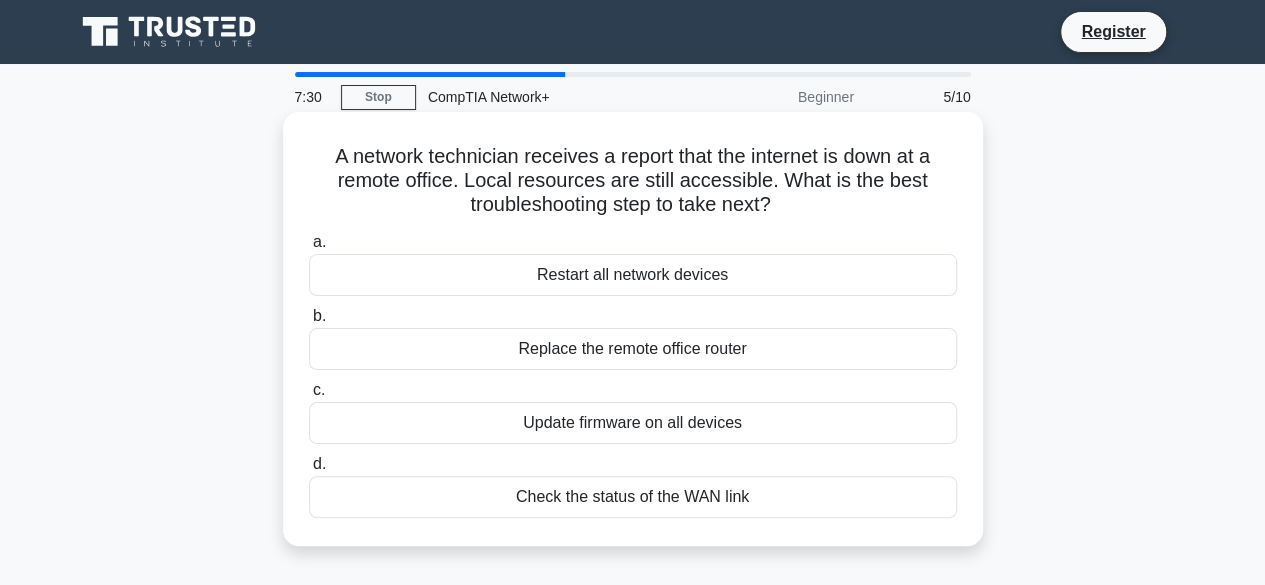 click on "Restart all network devices" at bounding box center [633, 275] 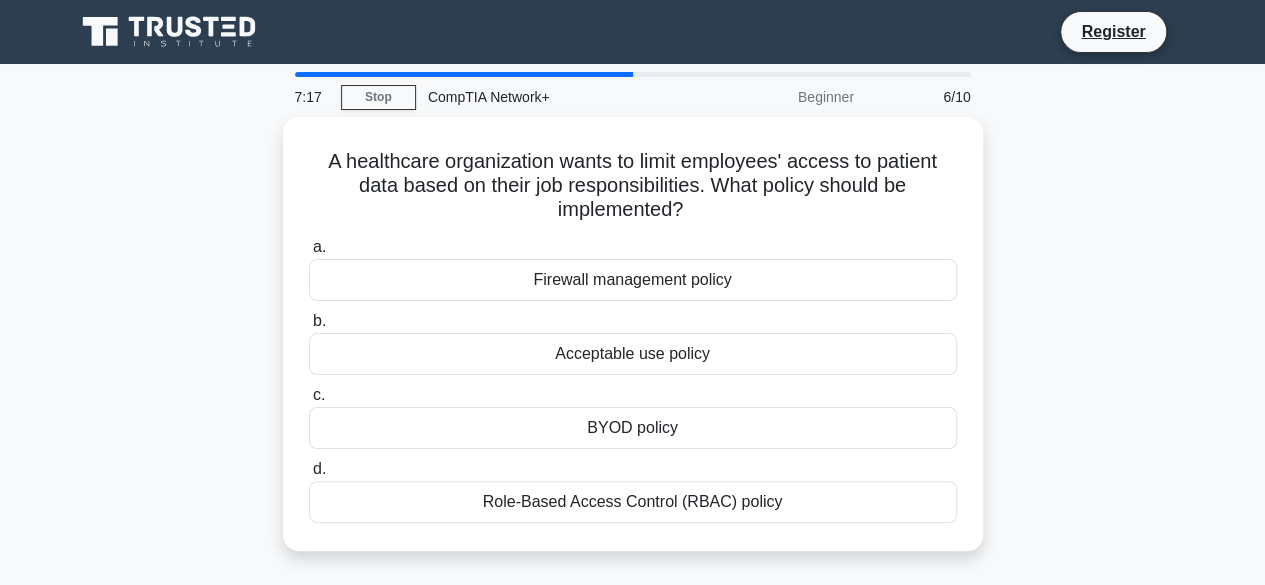 click on "Firewall management policy" at bounding box center [633, 280] 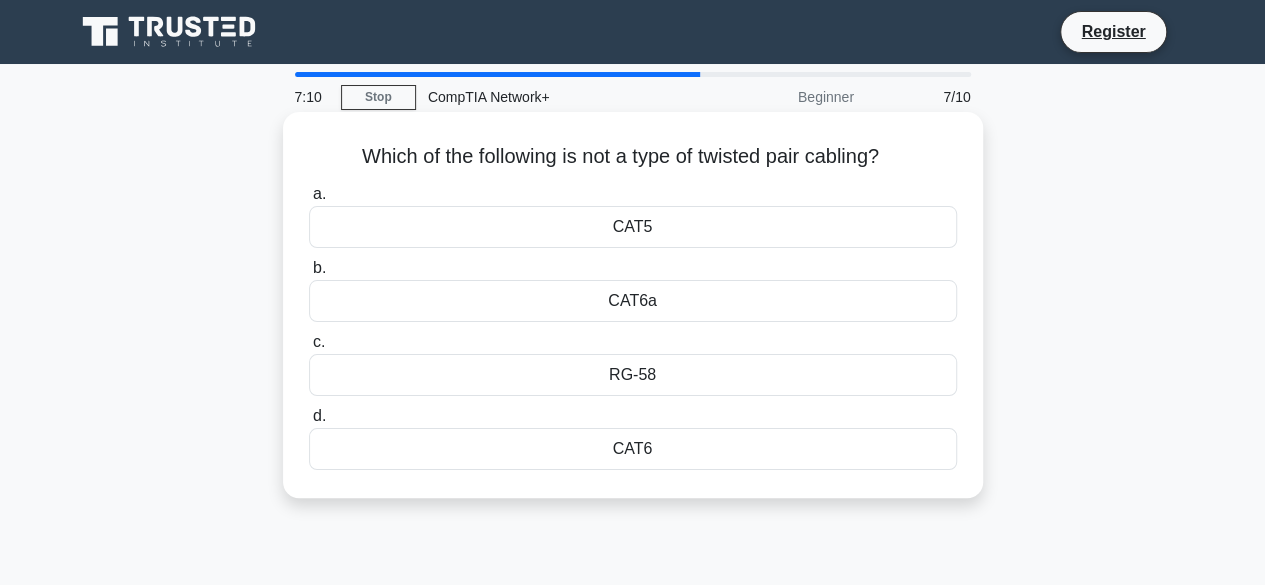 click on "RG-58" at bounding box center [633, 375] 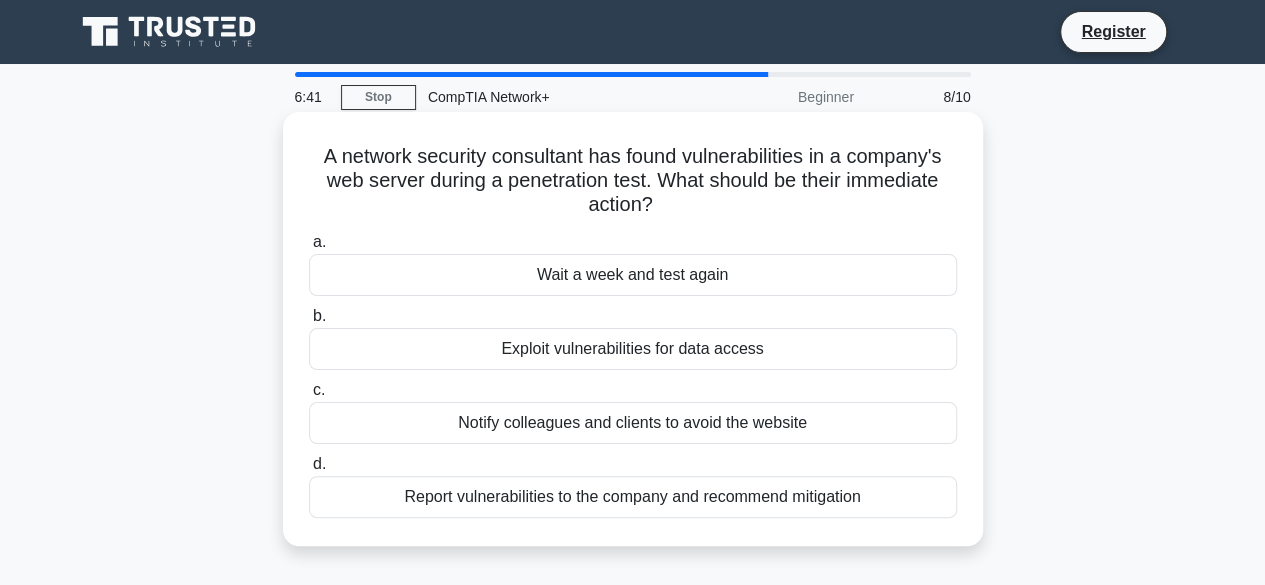 drag, startPoint x: 633, startPoint y: 377, endPoint x: 501, endPoint y: 363, distance: 132.74034 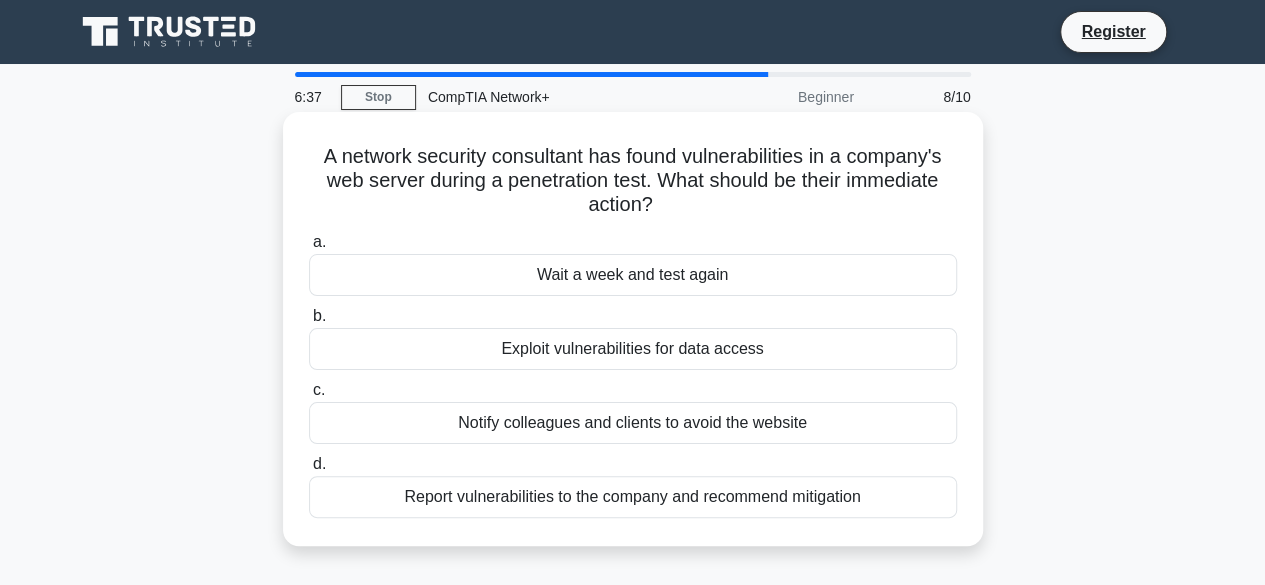 click on "Exploit vulnerabilities for data access" at bounding box center [633, 349] 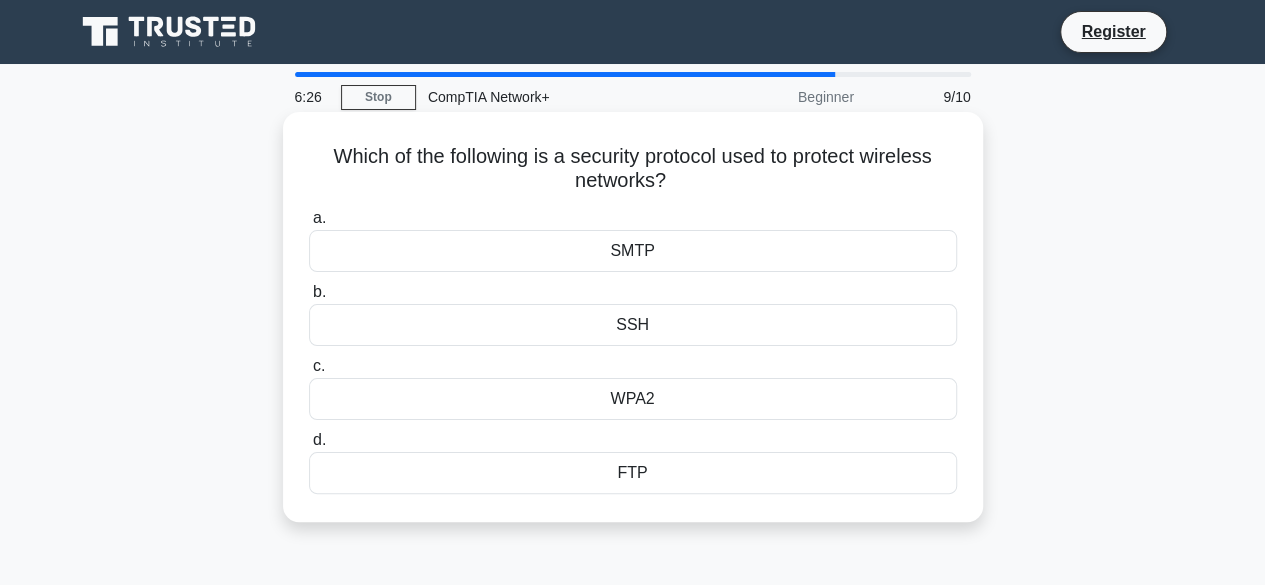 click on "FTP" at bounding box center [633, 473] 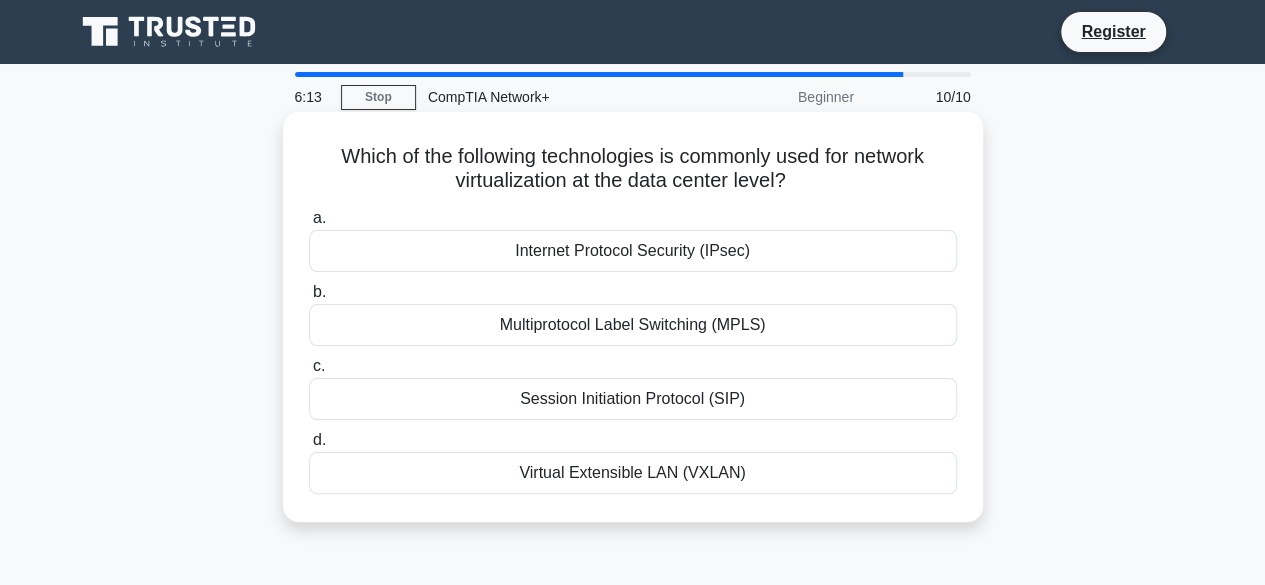 drag, startPoint x: 623, startPoint y: 479, endPoint x: 616, endPoint y: 255, distance: 224.10934 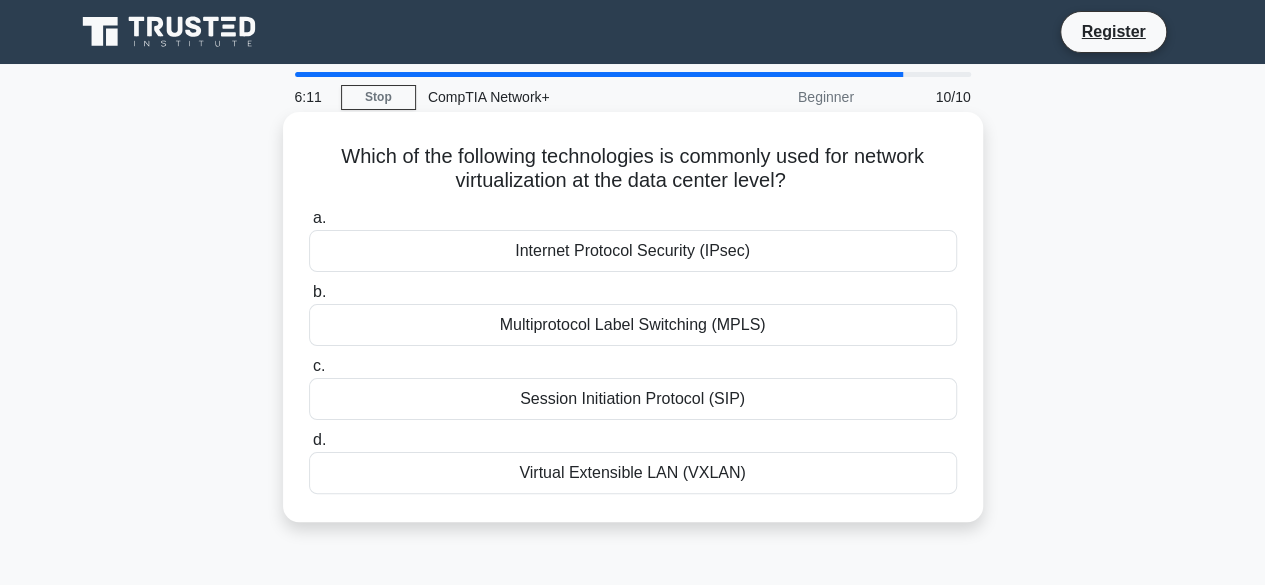 click on "Internet Protocol Security (IPsec)" at bounding box center (633, 251) 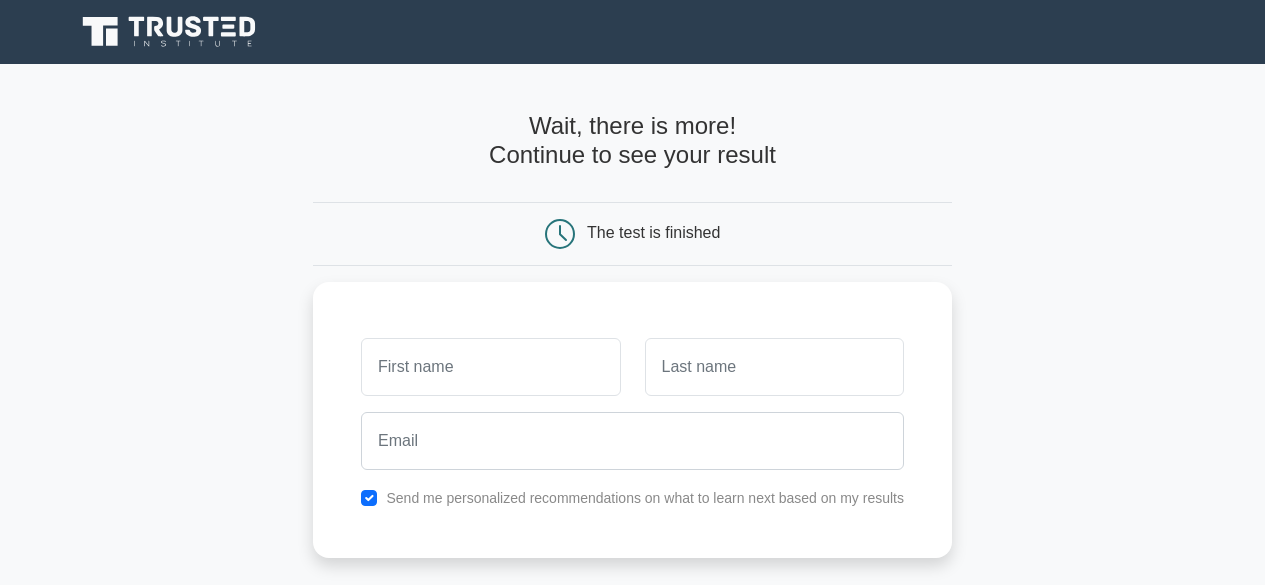 scroll, scrollTop: 0, scrollLeft: 0, axis: both 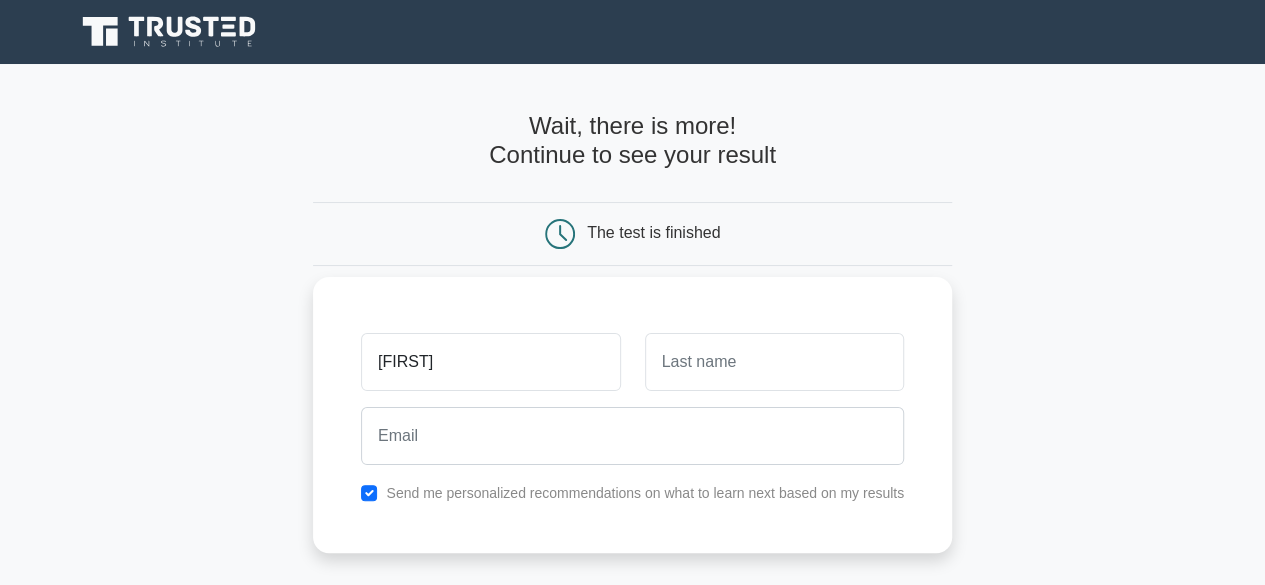 click on "Emmanu" at bounding box center (490, 362) 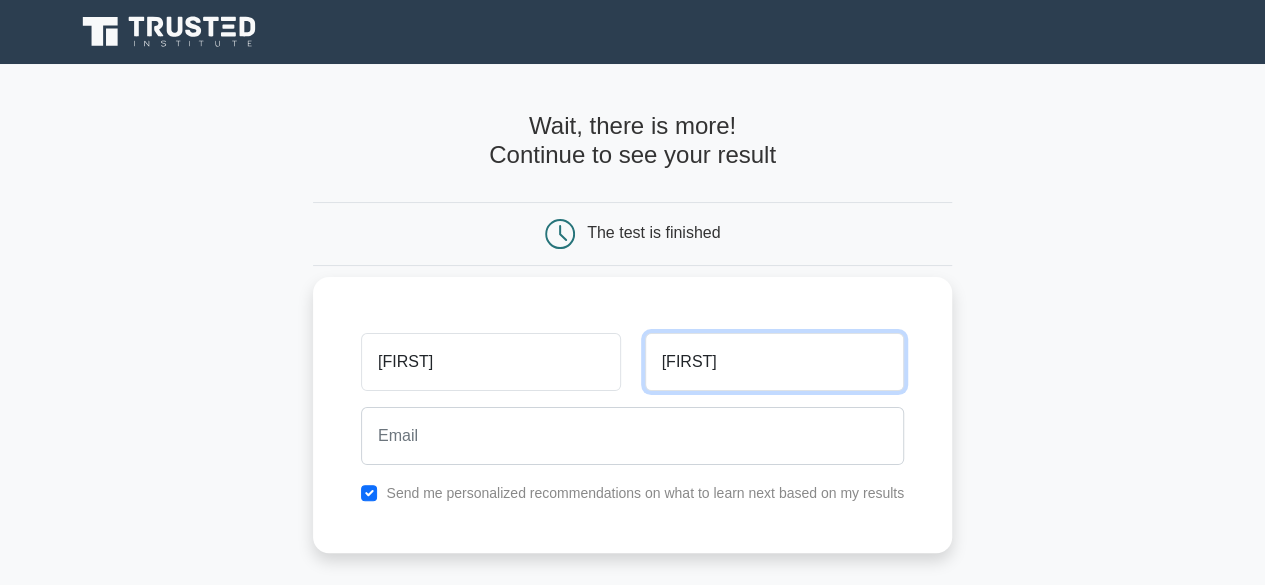 type on "Akalo" 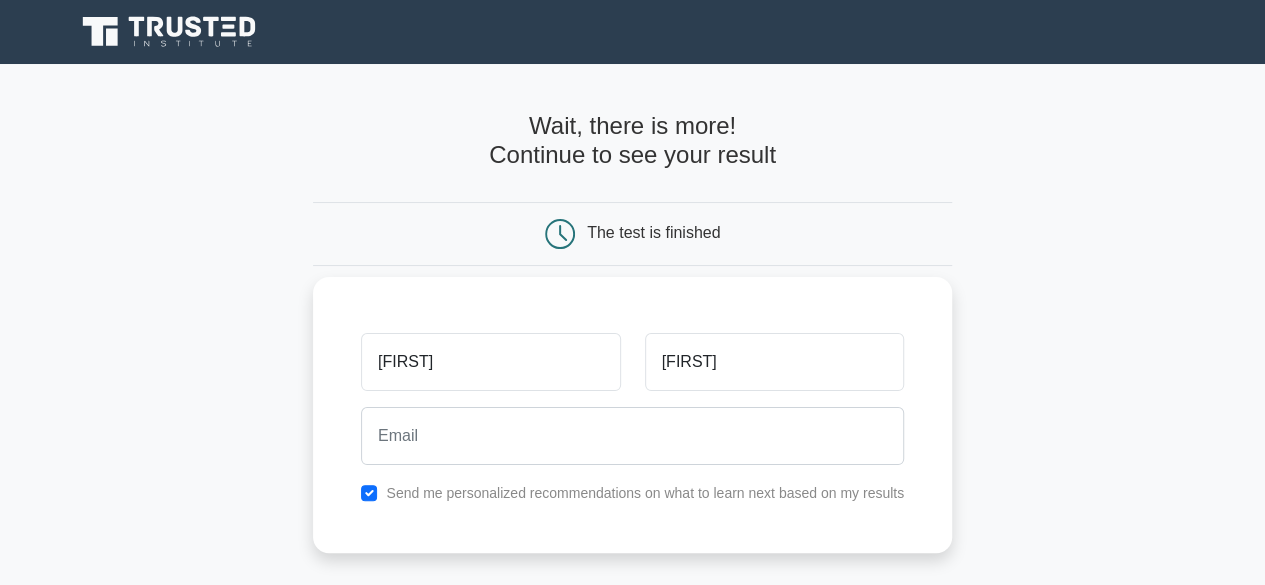 click on "Send me personalized recommendations on what to learn next based on my results" at bounding box center (645, 493) 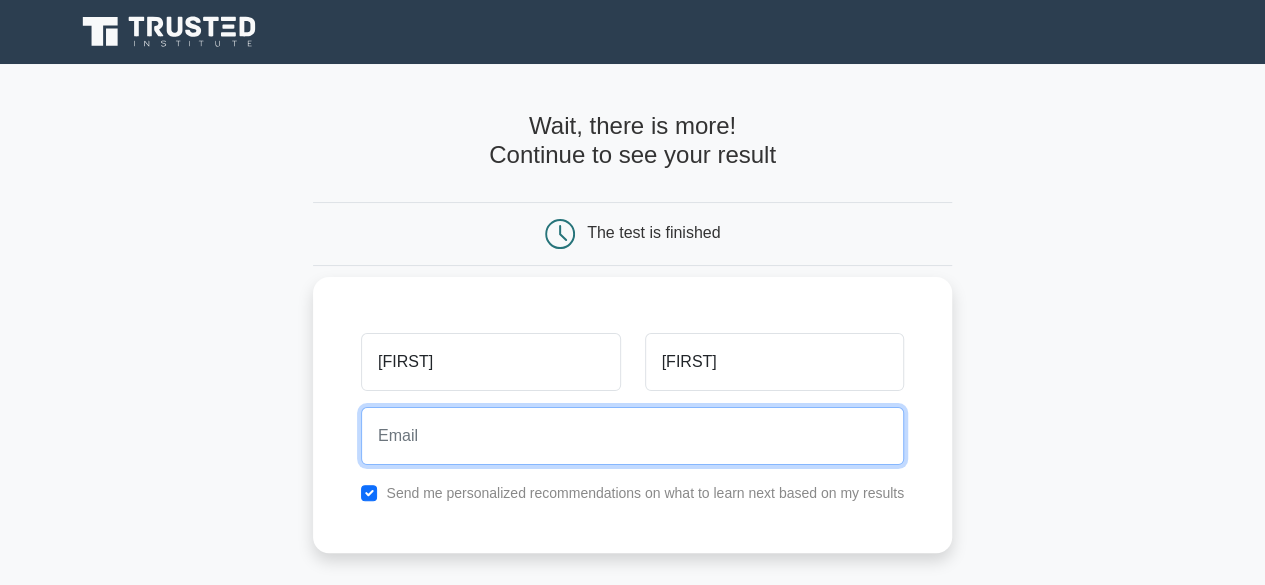 click at bounding box center (632, 436) 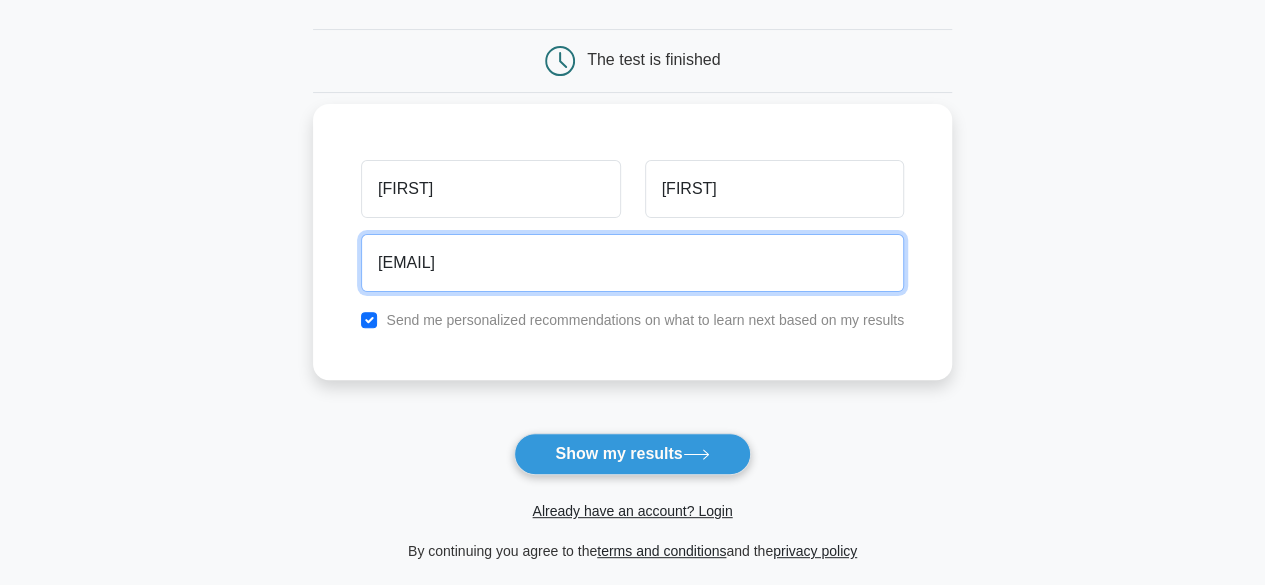 scroll, scrollTop: 174, scrollLeft: 0, axis: vertical 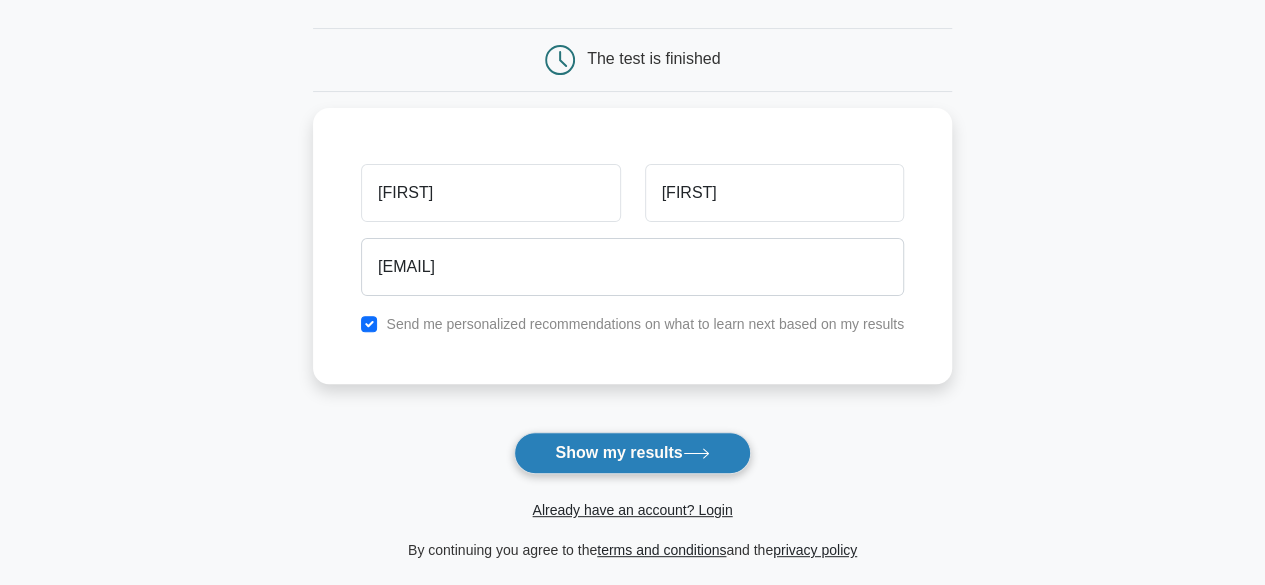 click on "Show my results" at bounding box center [632, 453] 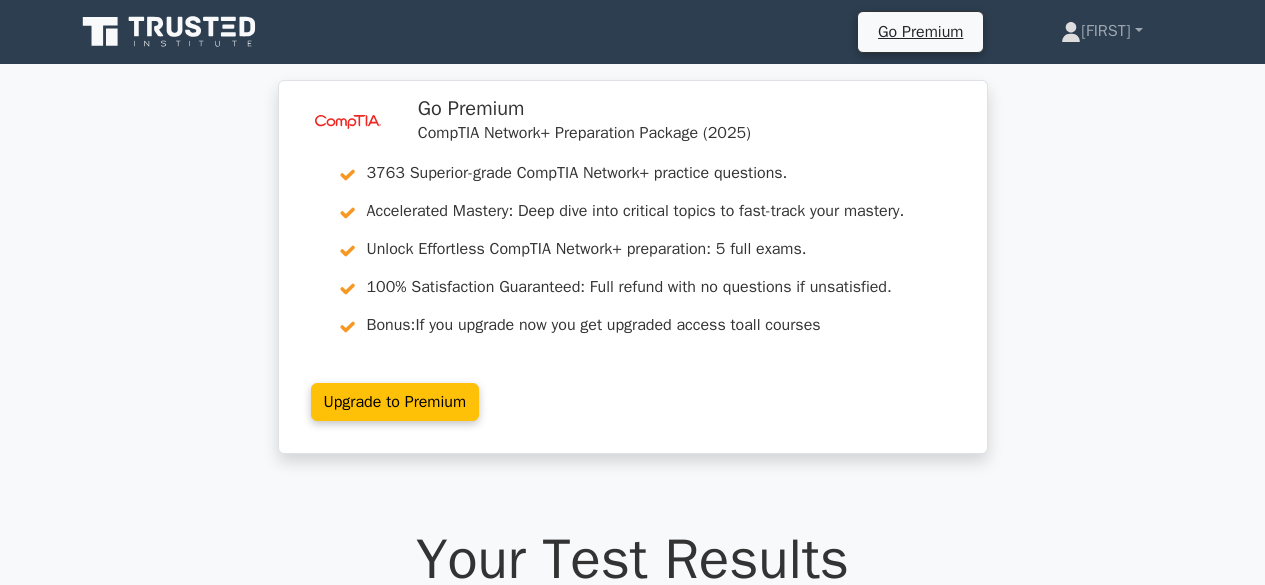 scroll, scrollTop: 0, scrollLeft: 0, axis: both 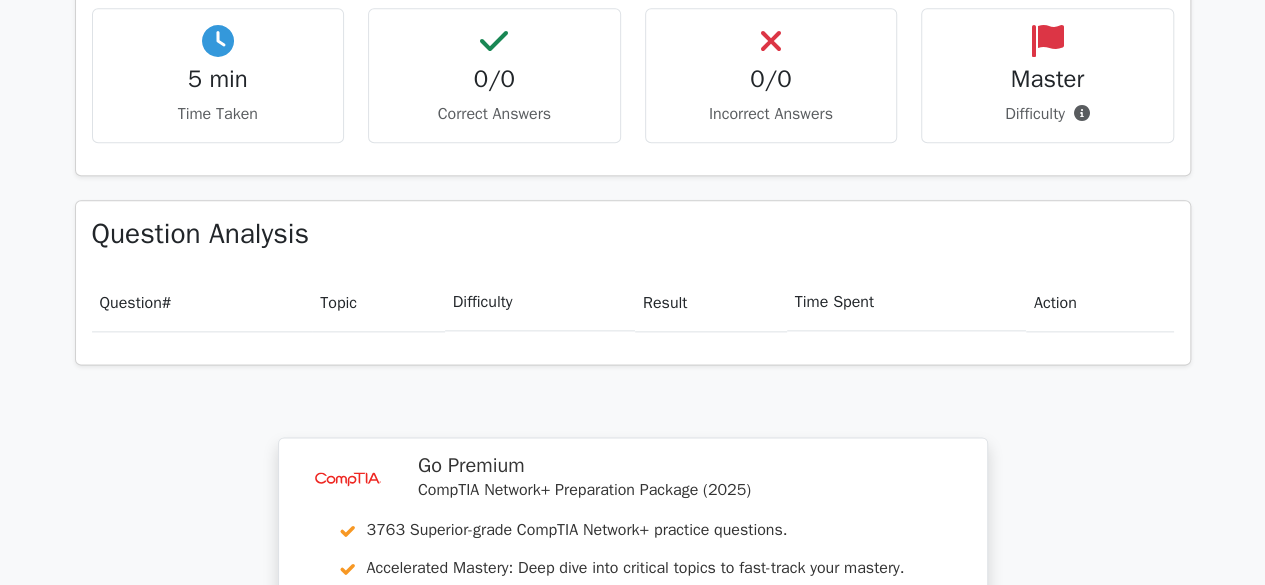 click on "Upgrade to Premium" at bounding box center [395, 759] 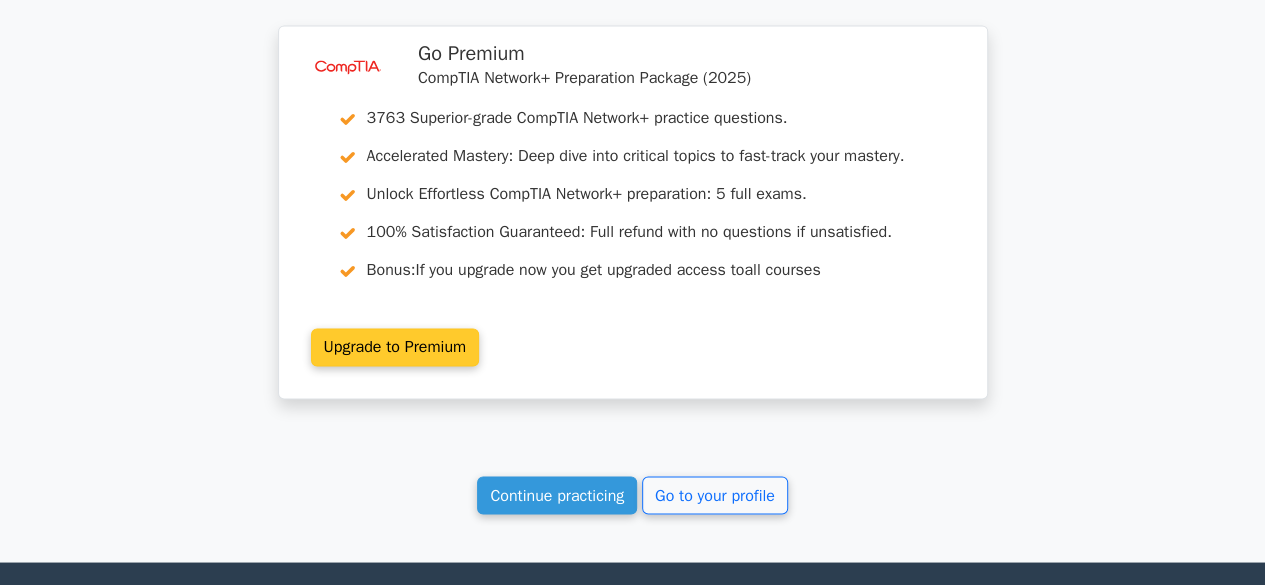 scroll, scrollTop: 1707, scrollLeft: 0, axis: vertical 